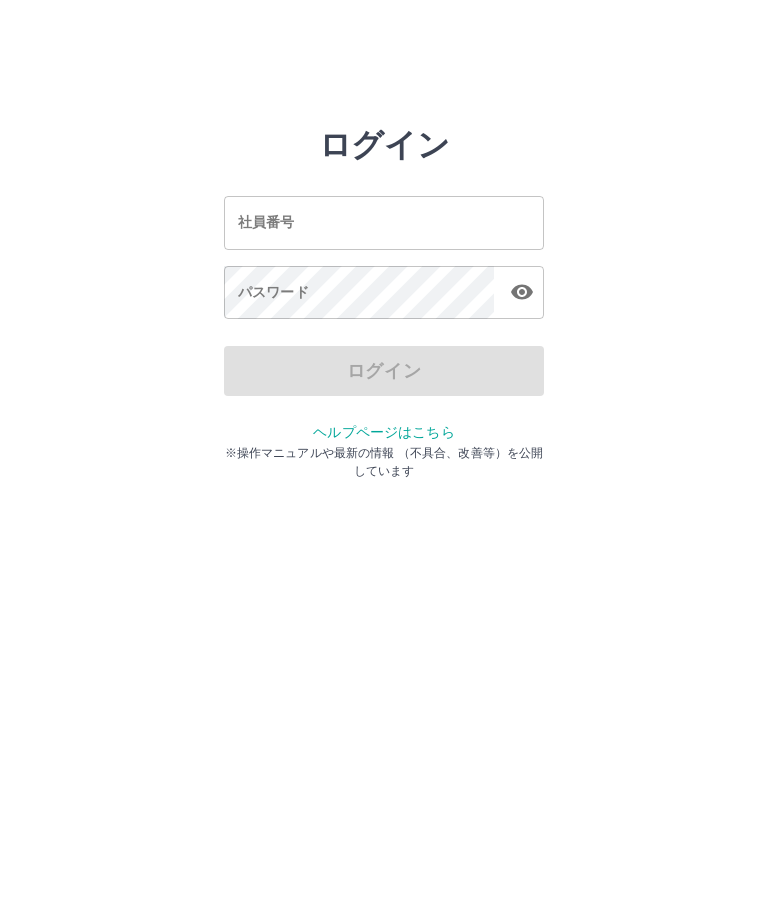 scroll, scrollTop: 0, scrollLeft: 0, axis: both 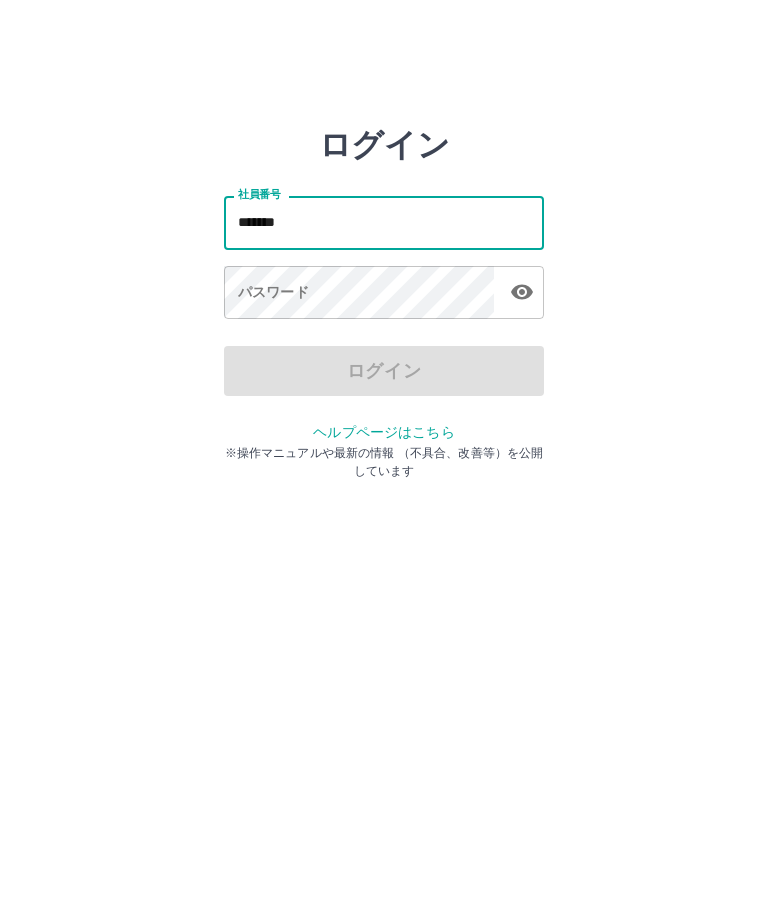 type on "*******" 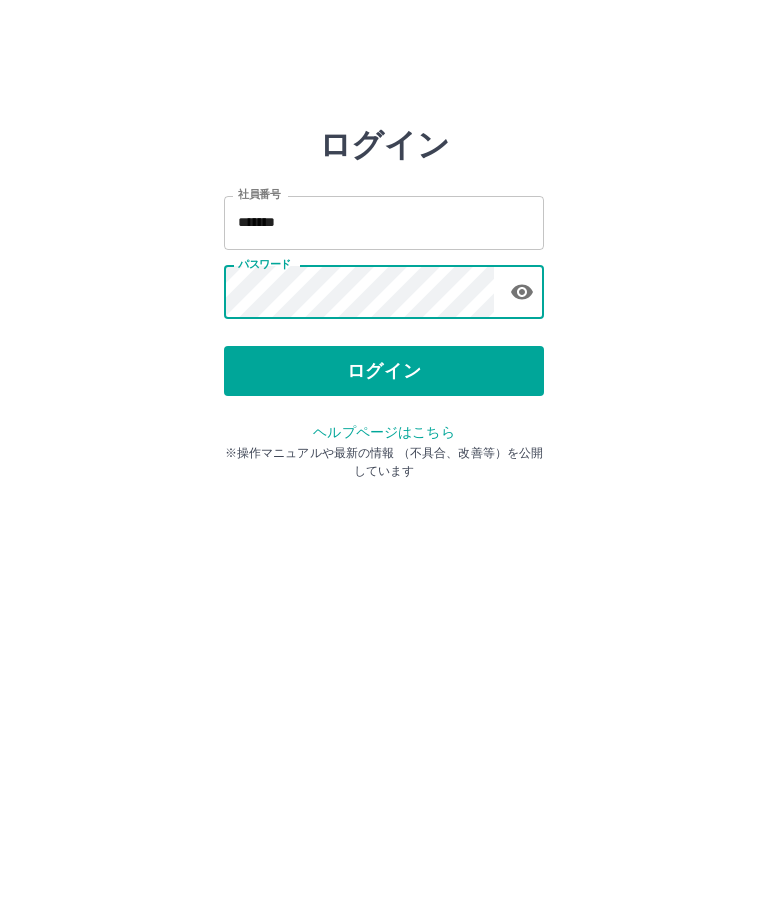 click on "ログイン" at bounding box center (384, 371) 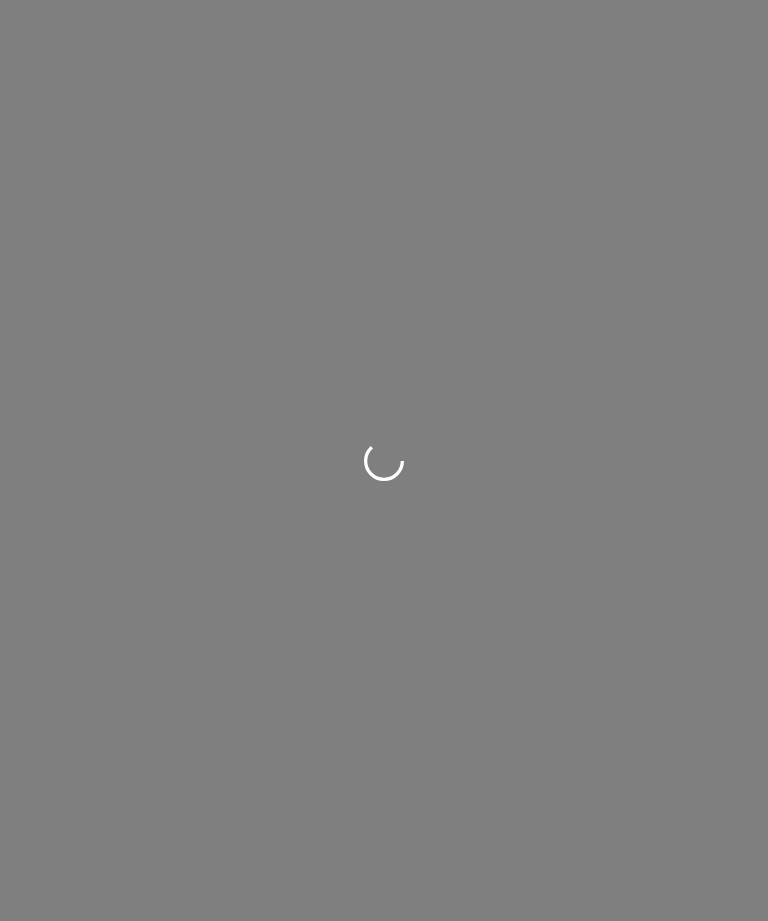 scroll, scrollTop: 0, scrollLeft: 0, axis: both 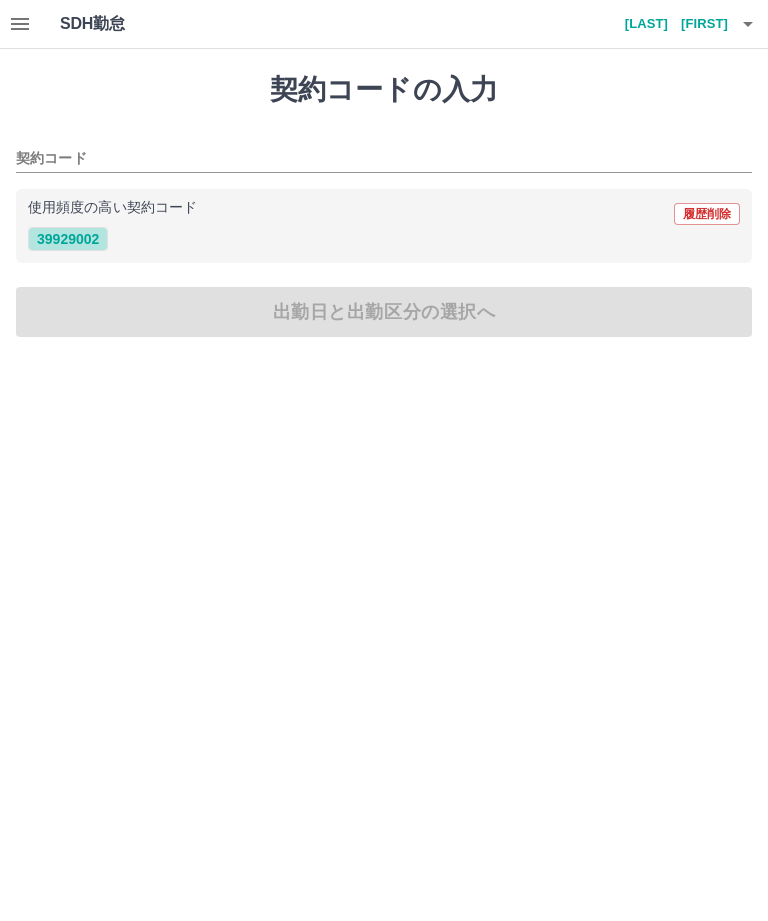 click on "39929002" at bounding box center (68, 239) 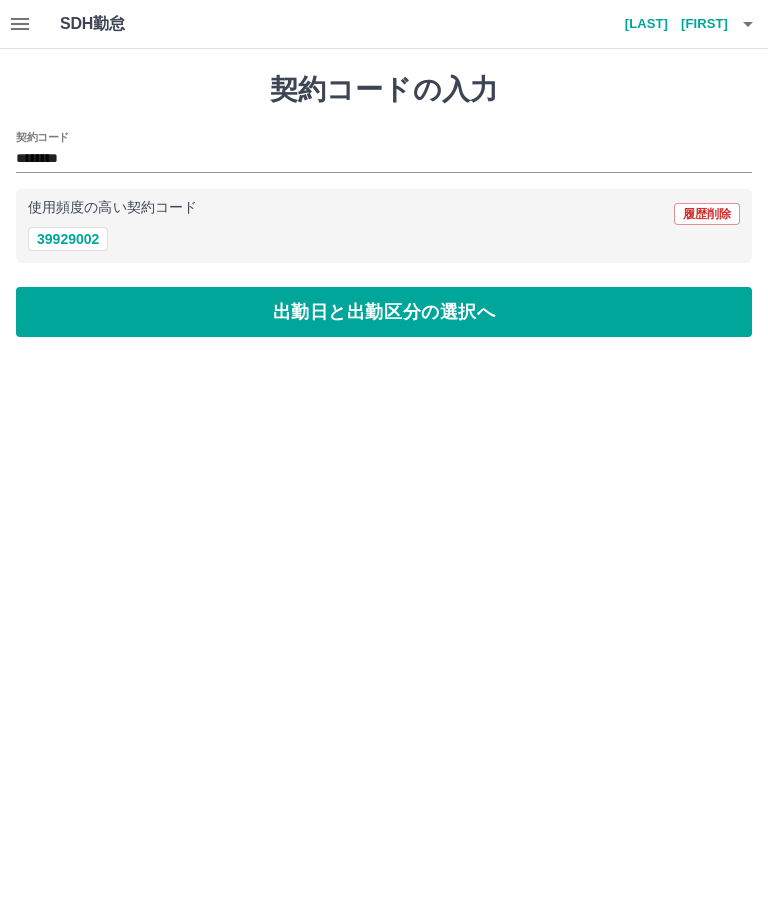 click on "出勤日と出勤区分の選択へ" at bounding box center [384, 312] 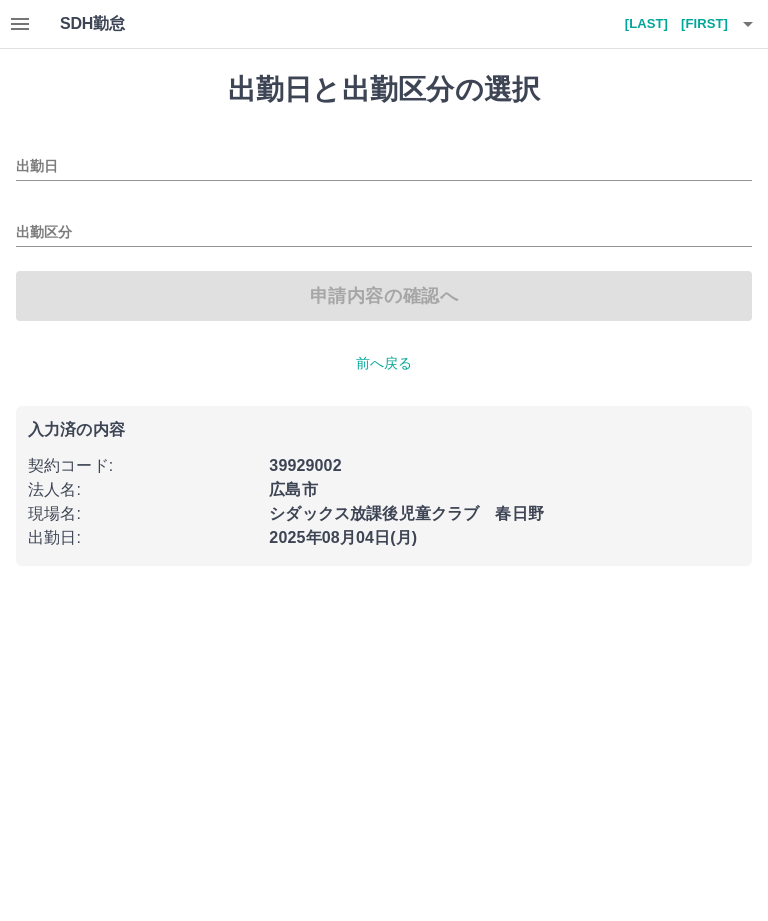 type on "**********" 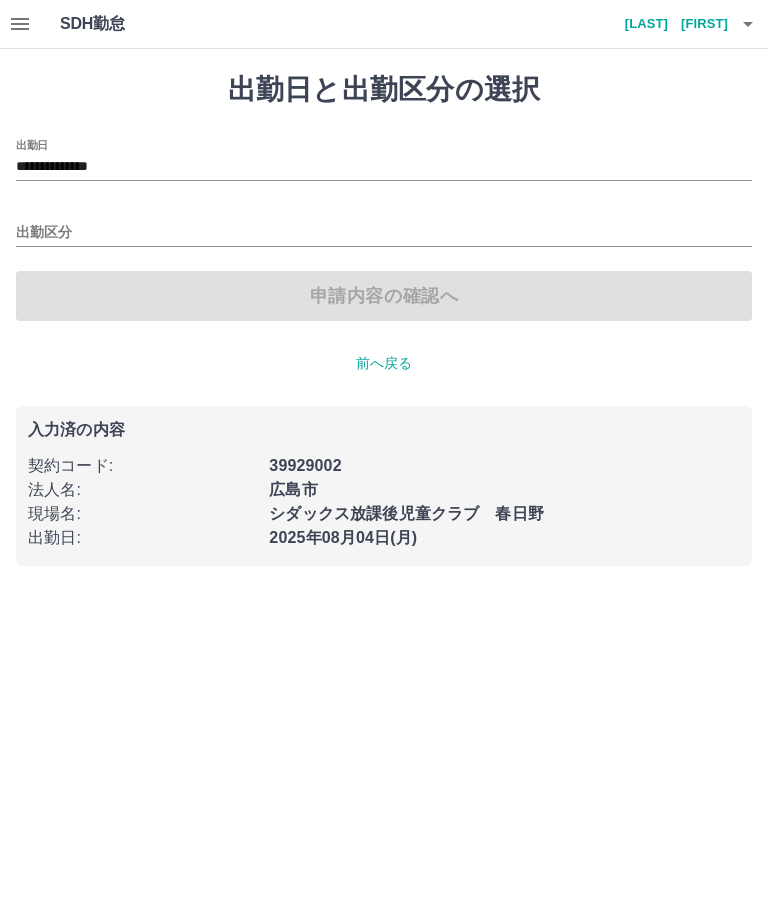 click on "出勤区分" at bounding box center [384, 233] 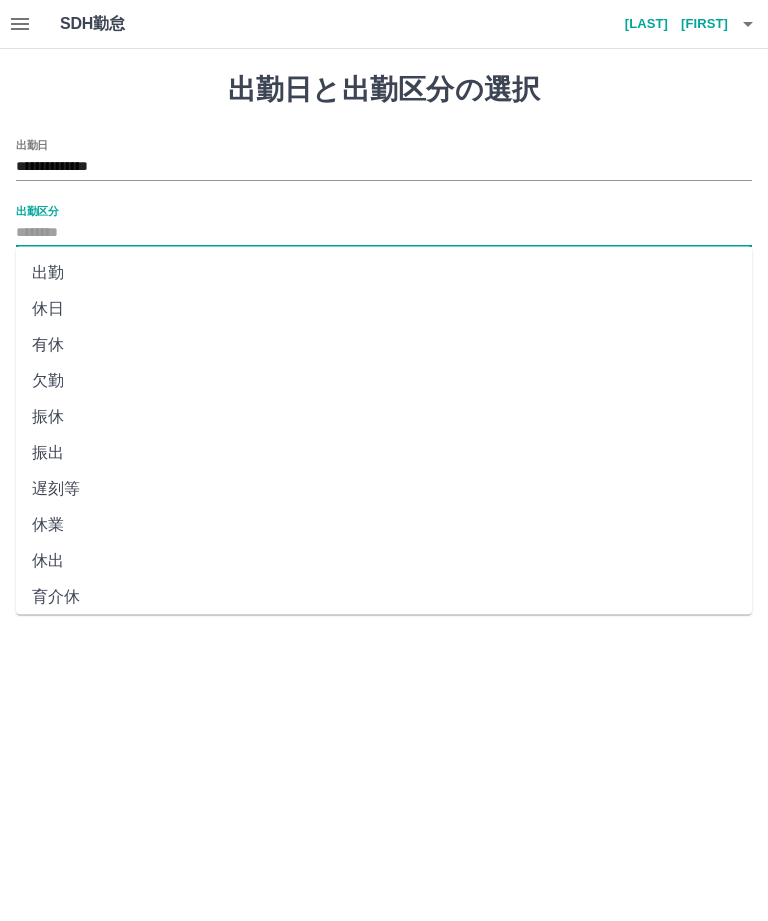 click on "出勤" at bounding box center (384, 273) 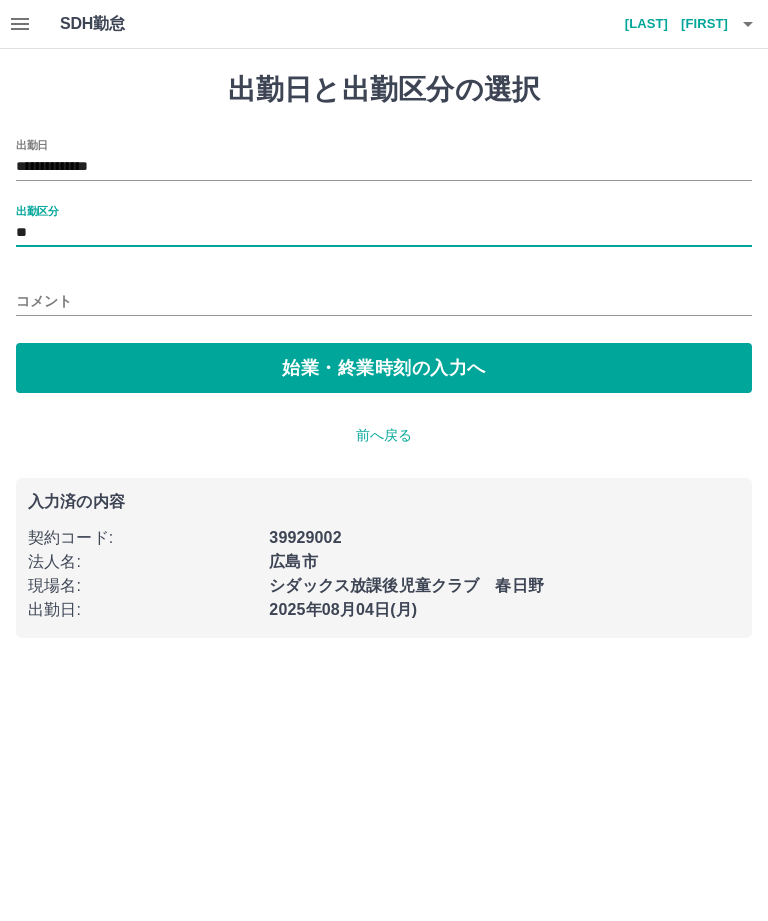 type on "**" 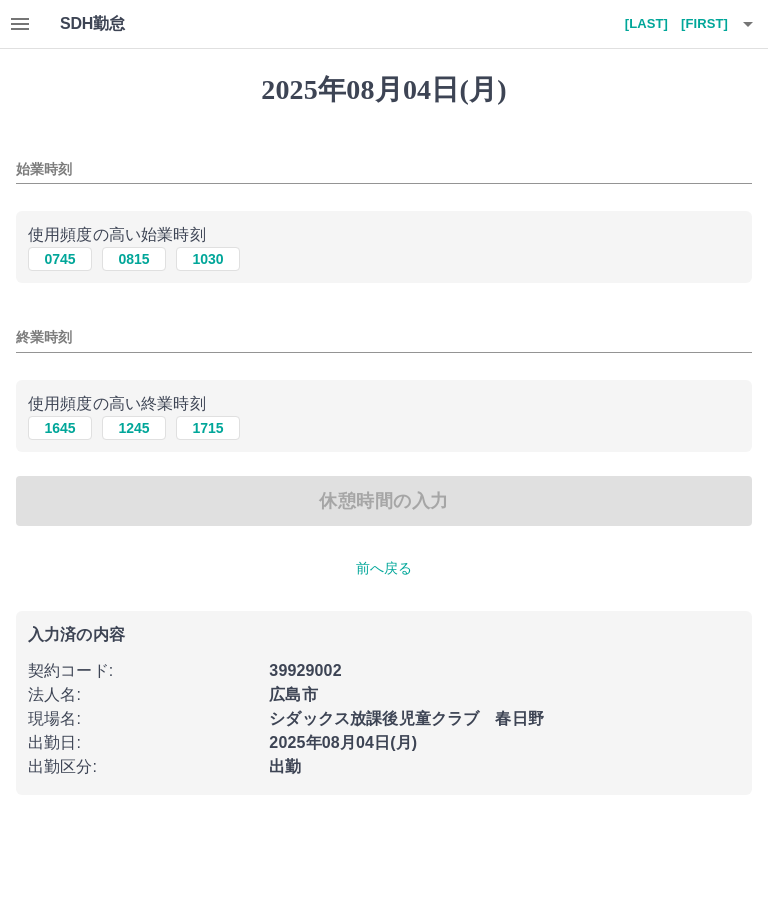 click on "始業時刻" at bounding box center (384, 169) 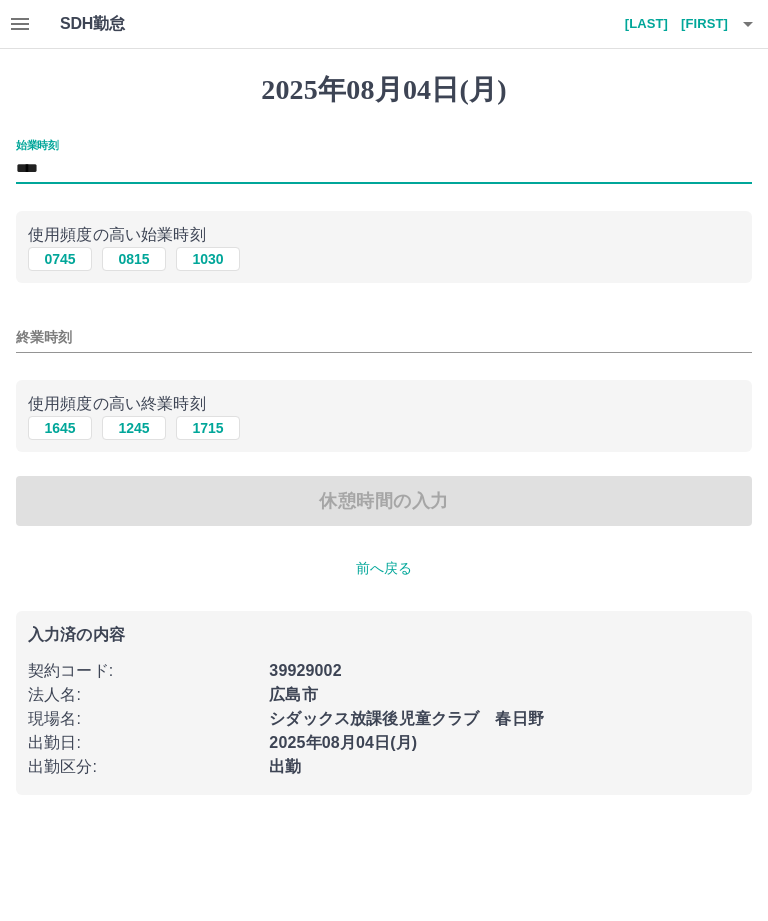 type on "****" 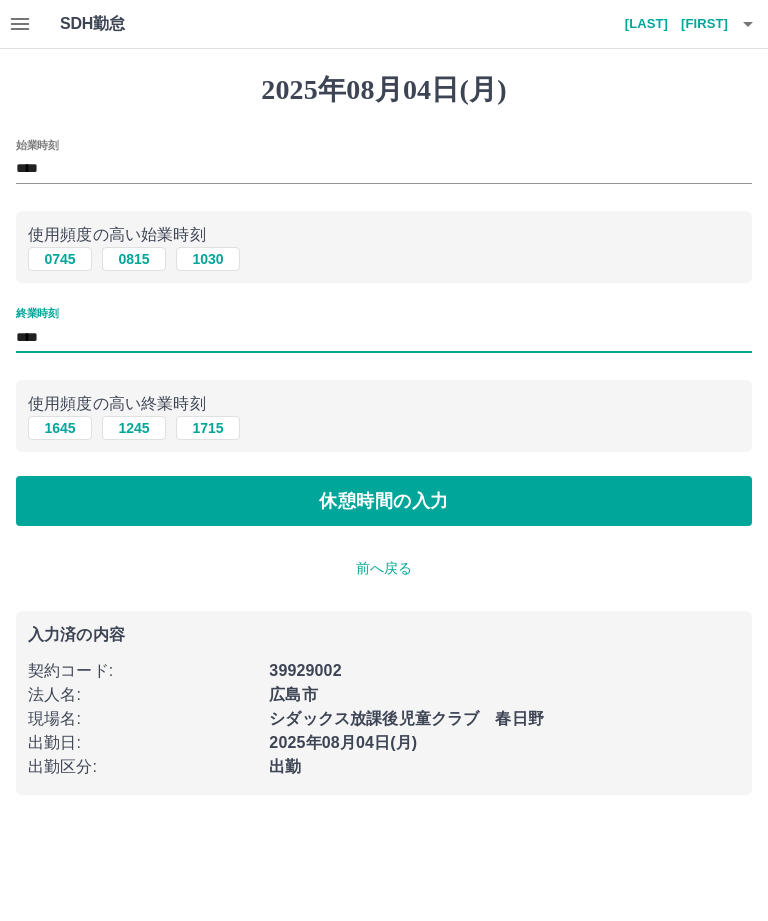 type on "****" 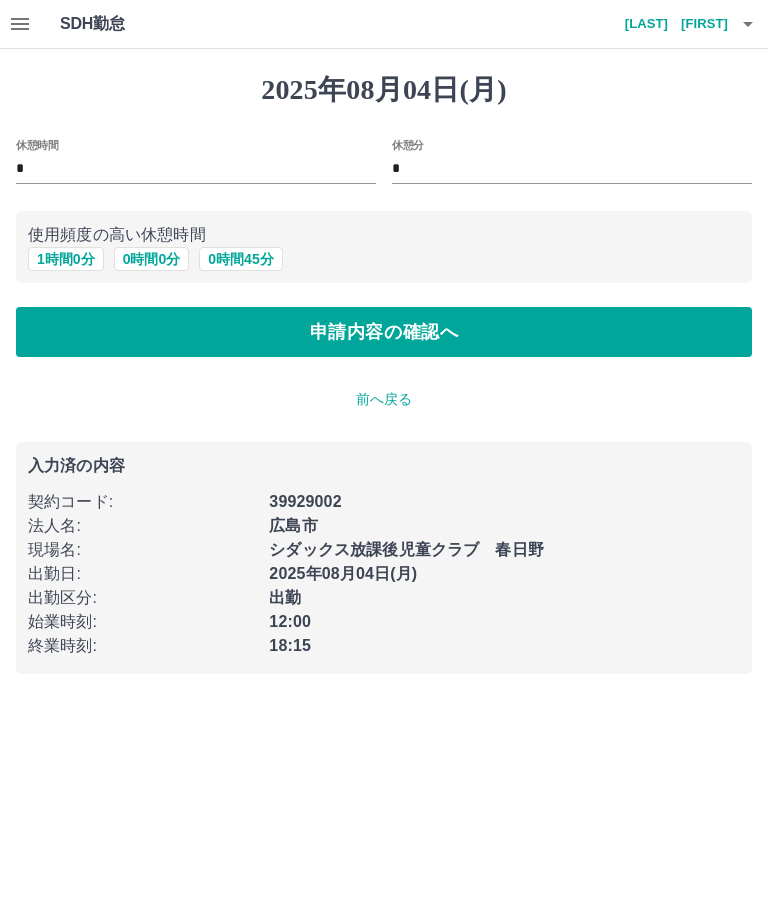 click on "0 時間 0 分" at bounding box center [152, 259] 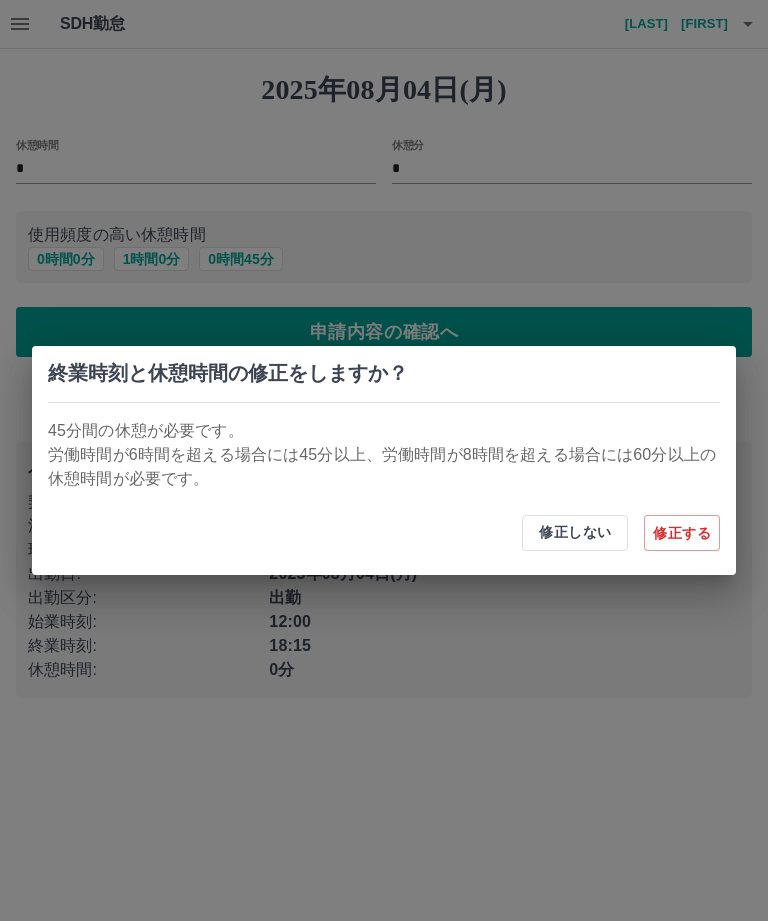 click on "終業時刻と休憩時間の修正をしますか？ 45分間の休憩が必要です。 労働時間が6時間を超える場合には45分以上、労働時間が8時間を超える場合には60分以上の休憩時間が必要です。 修正しない 修正する" at bounding box center (384, 460) 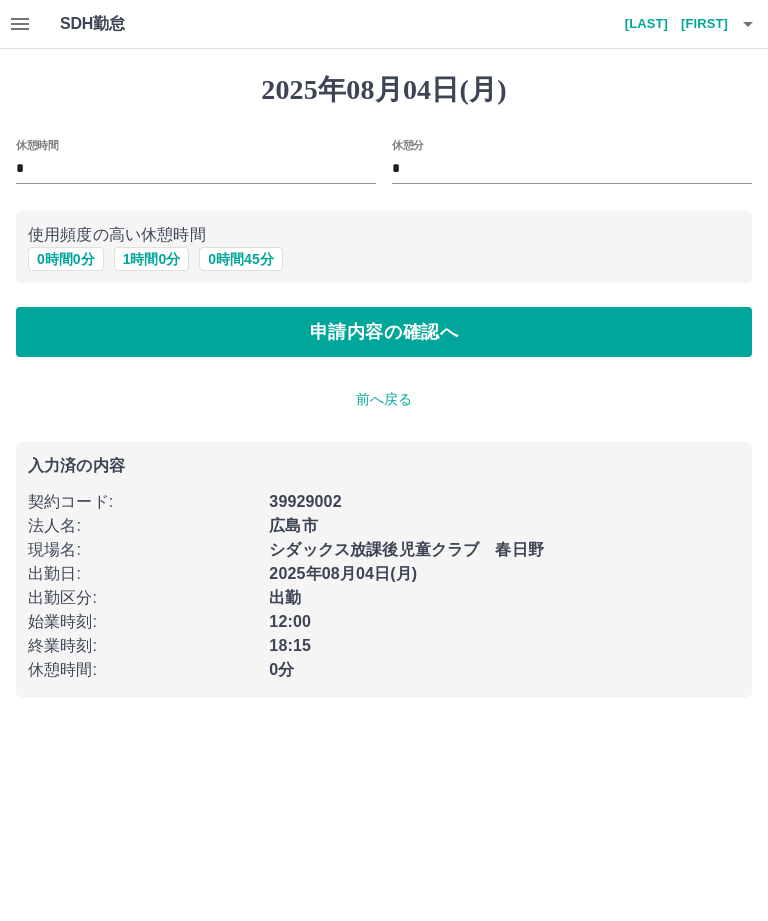 click on "前へ戻る" at bounding box center (384, 399) 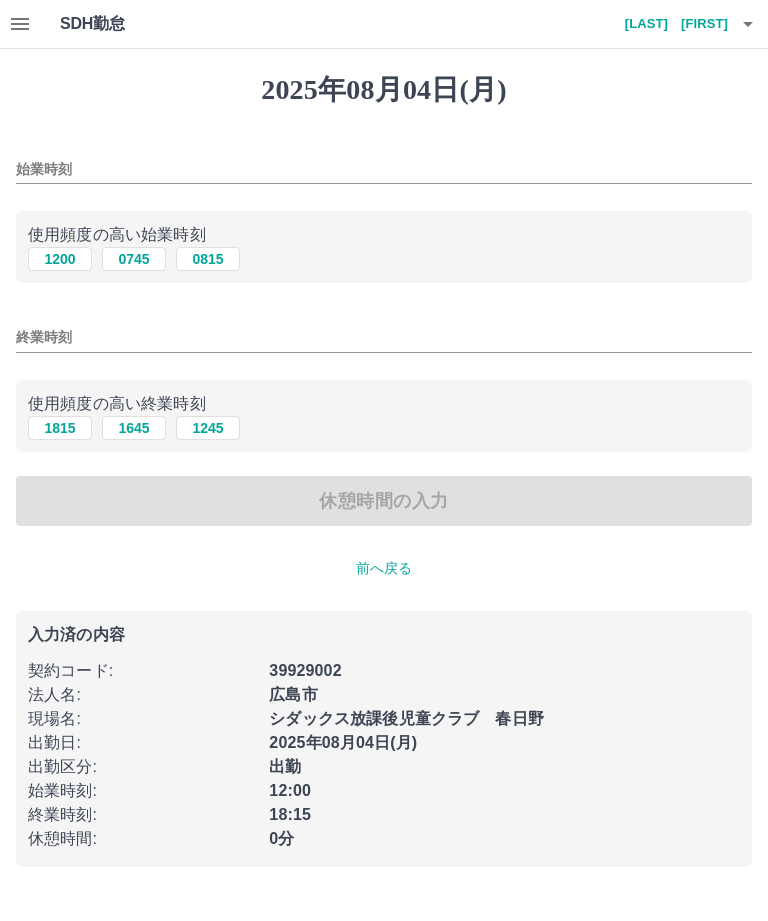 type on "****" 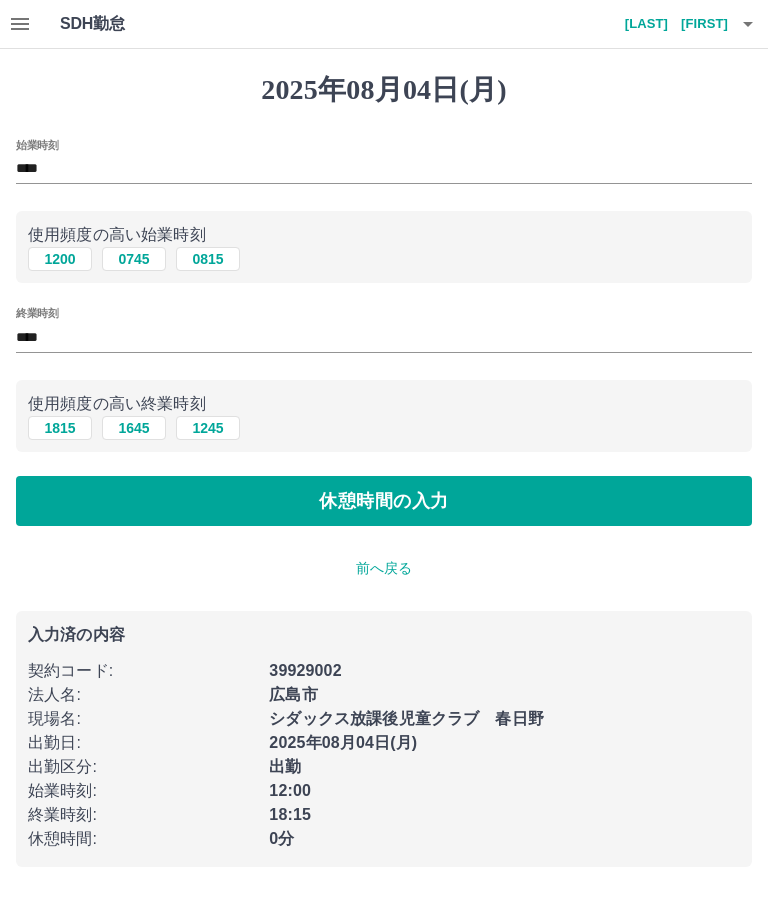 click on "****" at bounding box center (384, 337) 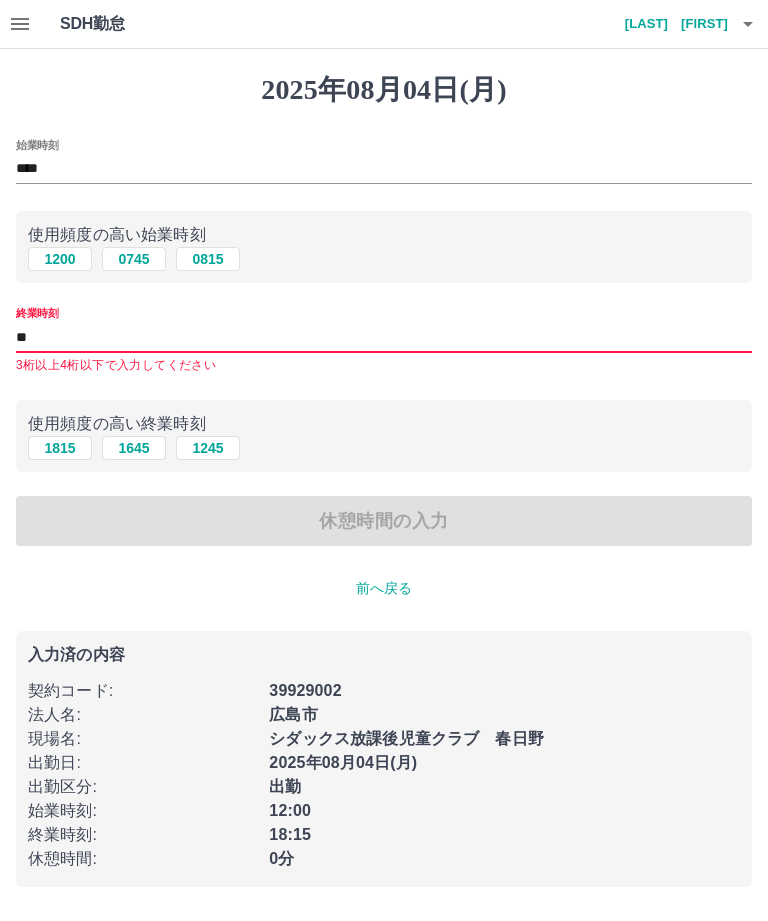 type on "*" 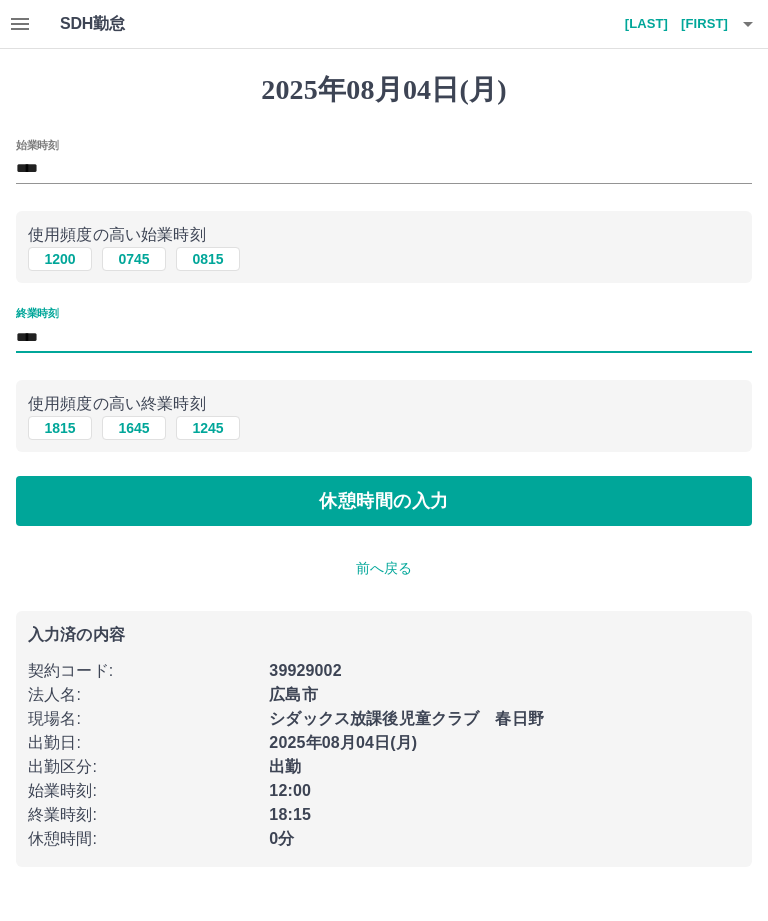 type on "****" 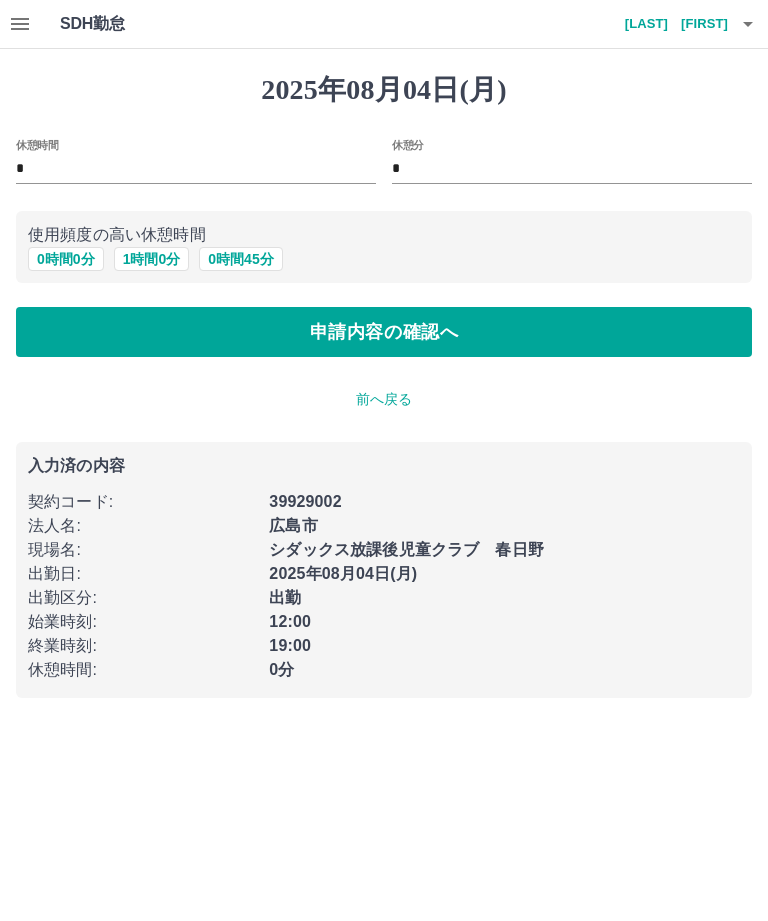 click on "0 時間 45 分" at bounding box center (240, 259) 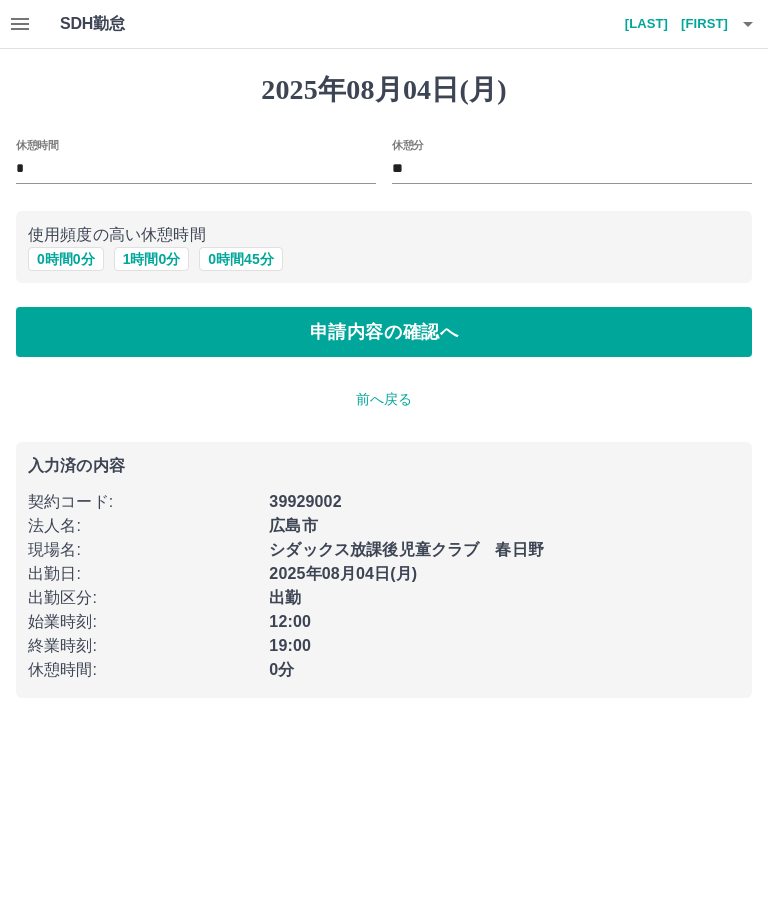 click on "0 時間 45 分" at bounding box center (240, 259) 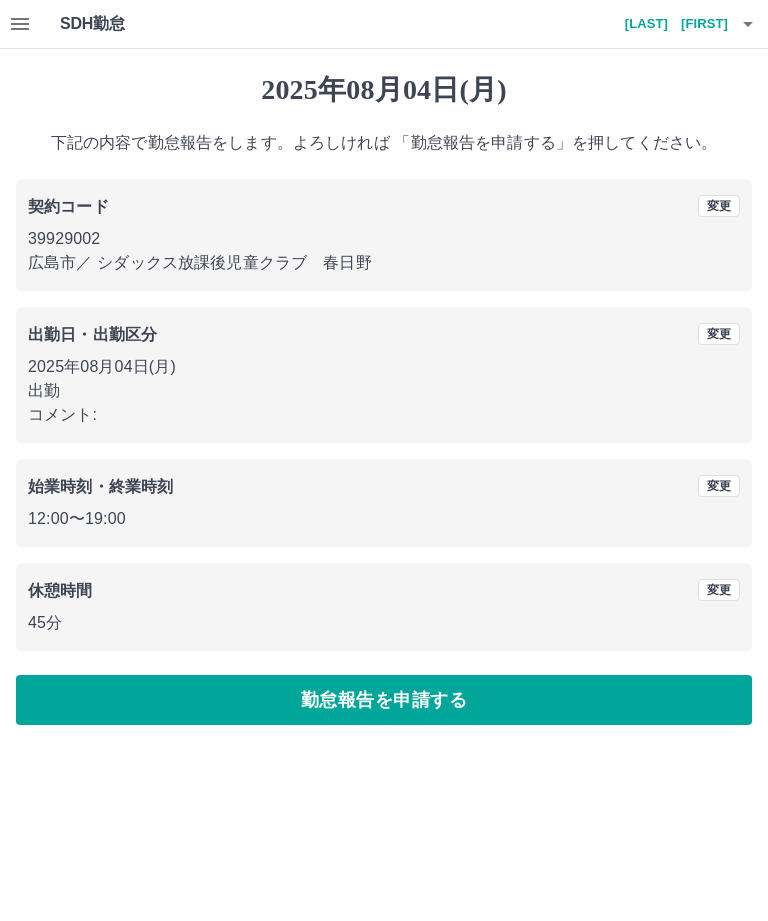 click on "勤怠報告を申請する" at bounding box center [384, 700] 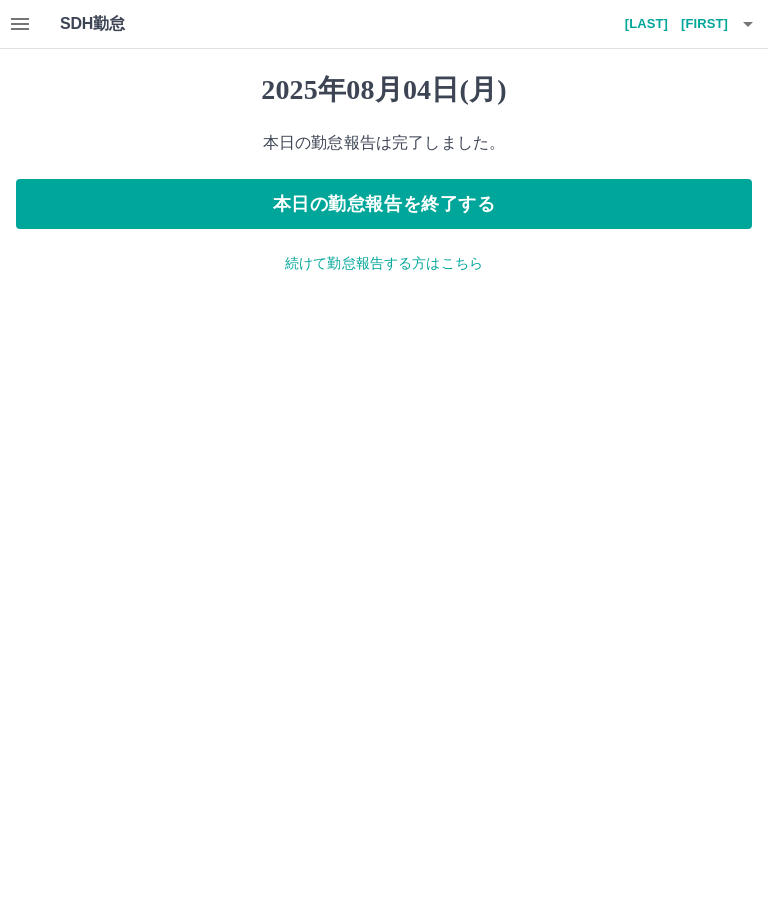 click on "本日の勤怠報告を終了する" at bounding box center [384, 204] 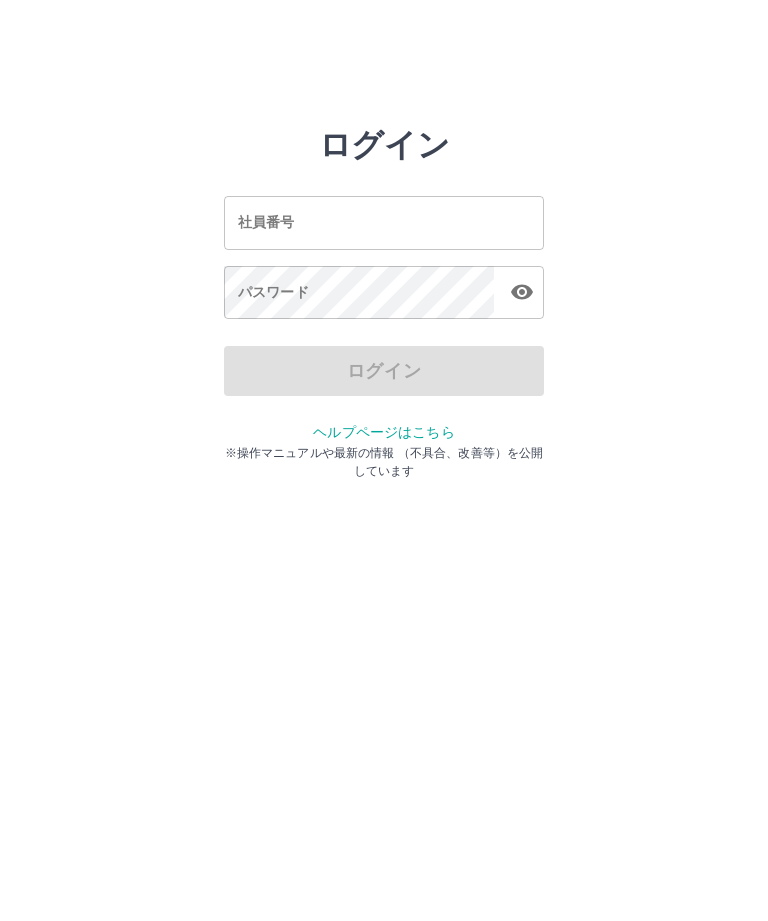 scroll, scrollTop: 0, scrollLeft: 0, axis: both 